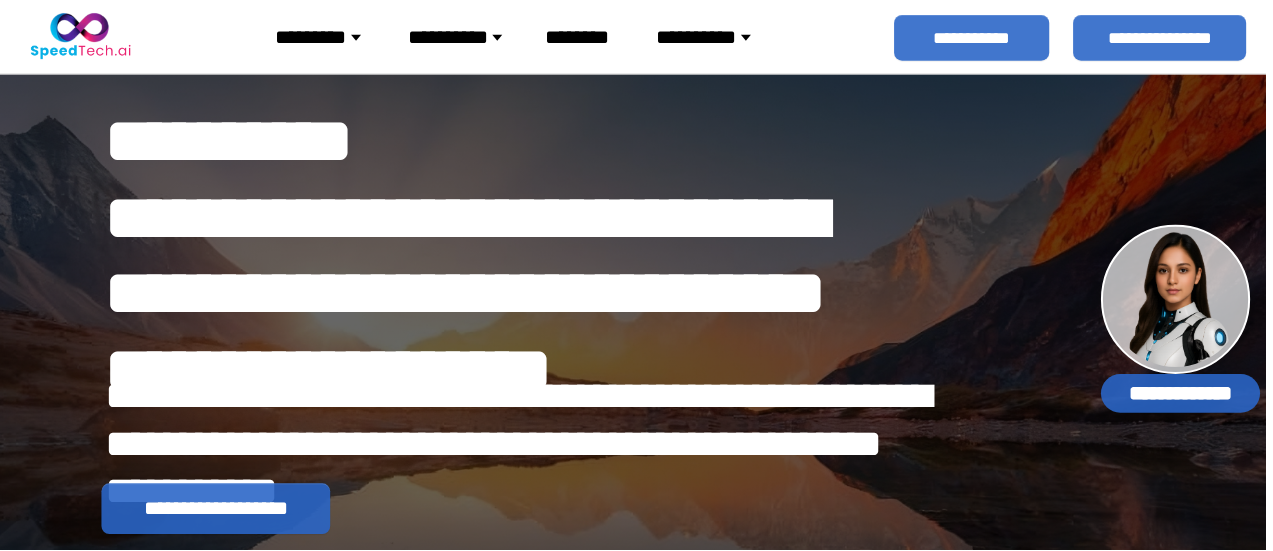 scroll, scrollTop: 0, scrollLeft: 0, axis: both 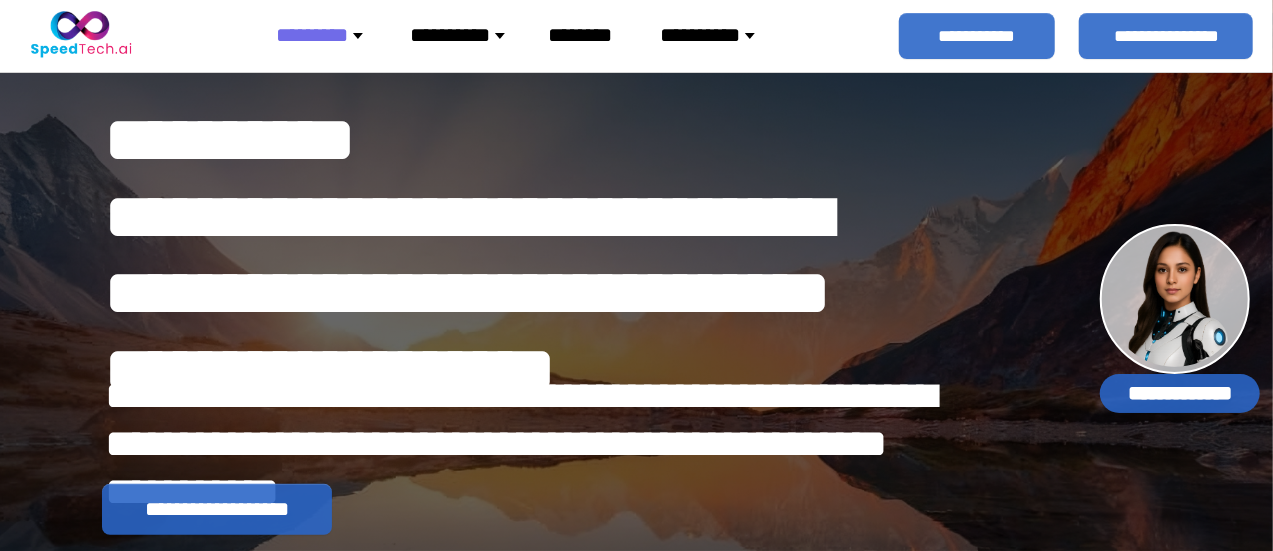 click on "********" at bounding box center [327, 35] 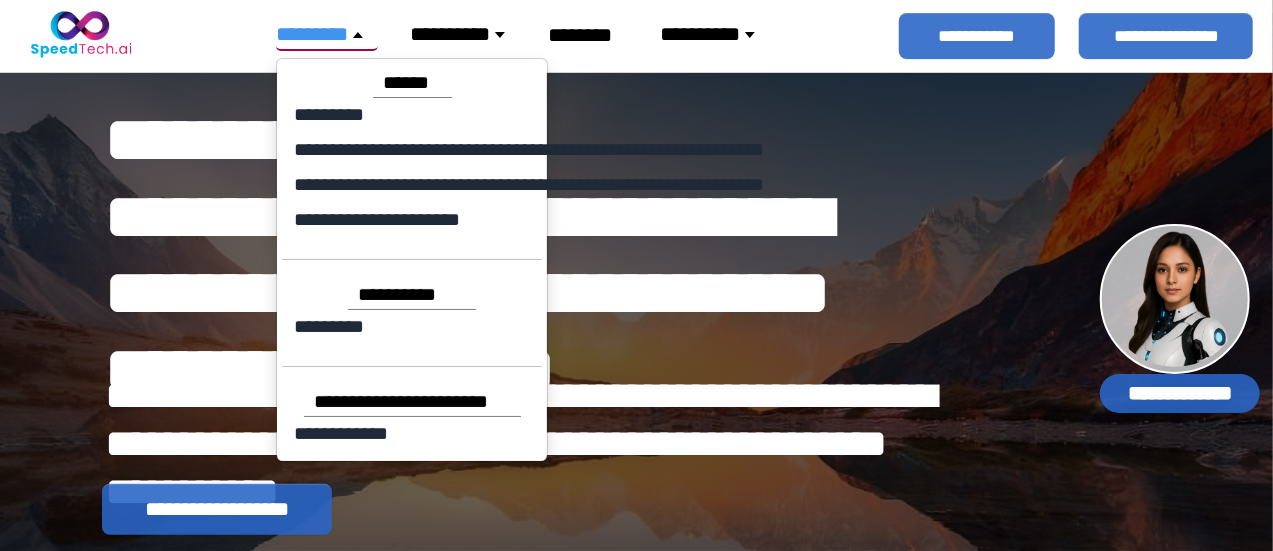 click on "**********" at bounding box center (524, 217) 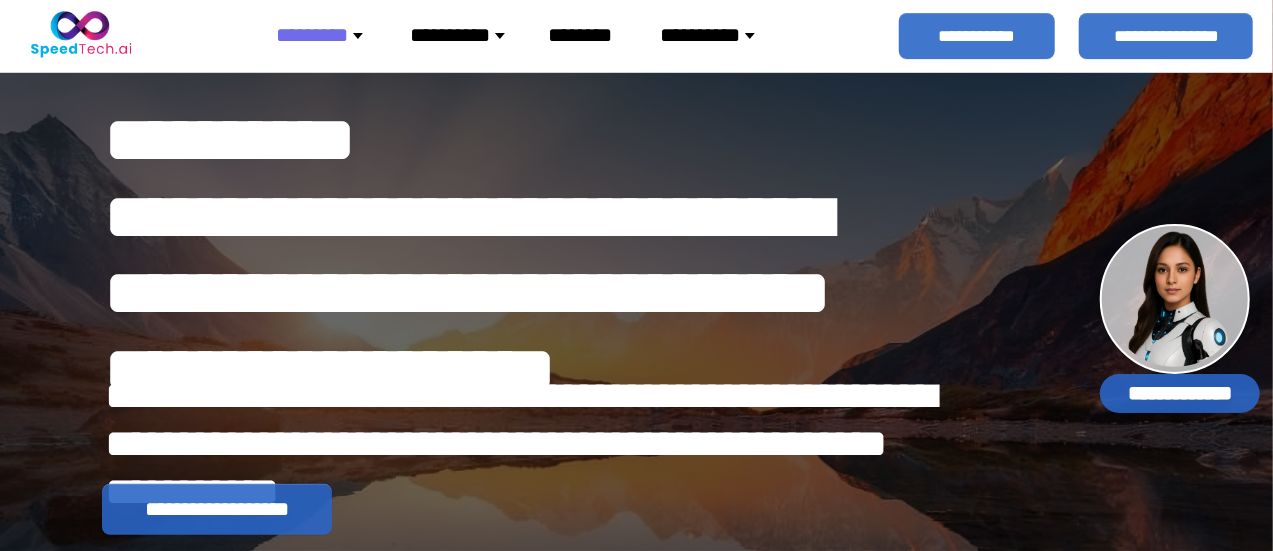 click on "********" at bounding box center (327, 35) 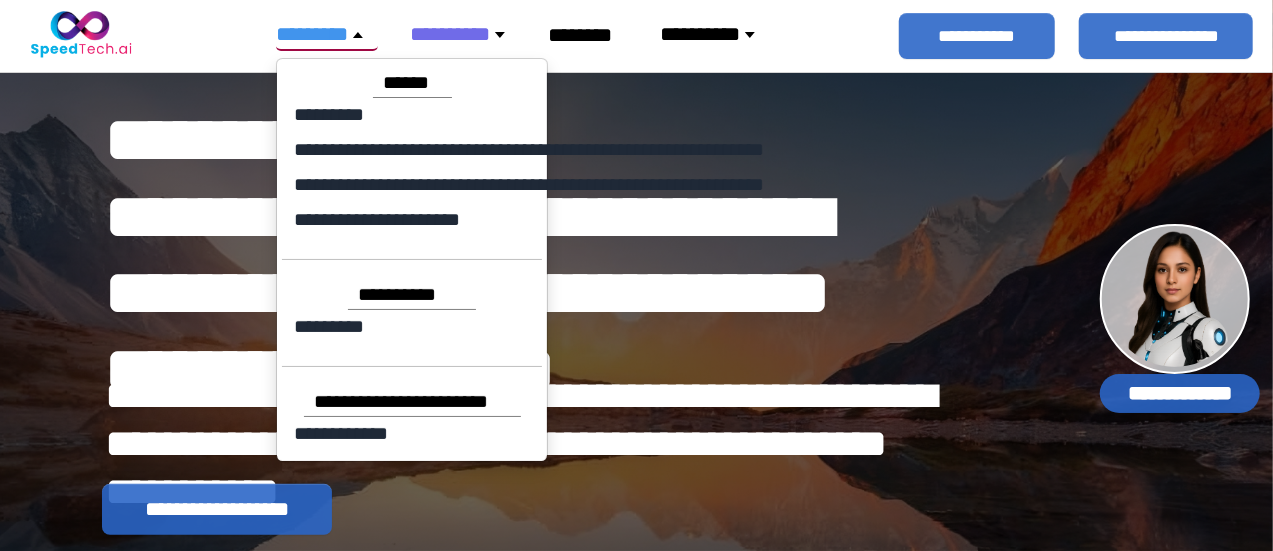 click on "*********" at bounding box center (327, 34) 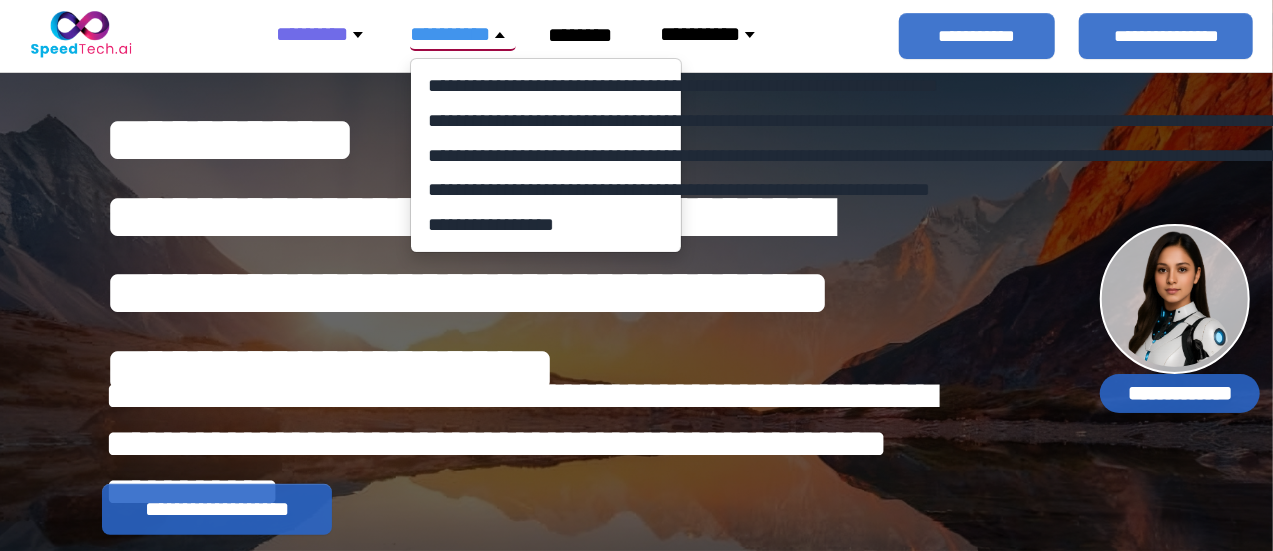 click on "********" at bounding box center [327, 34] 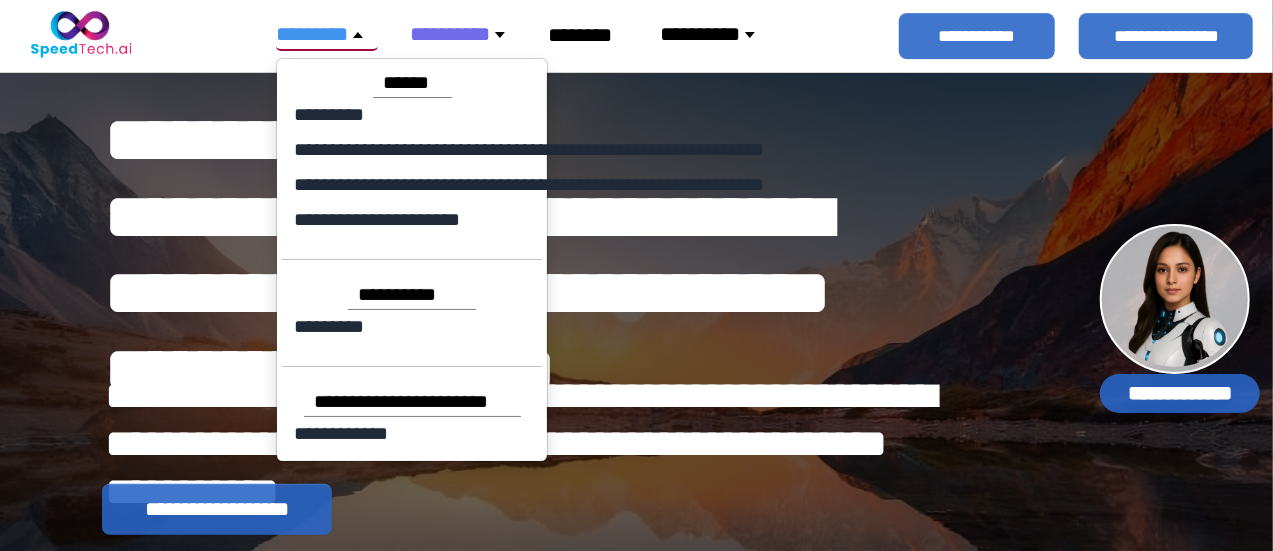 click on "*********" at bounding box center [327, 34] 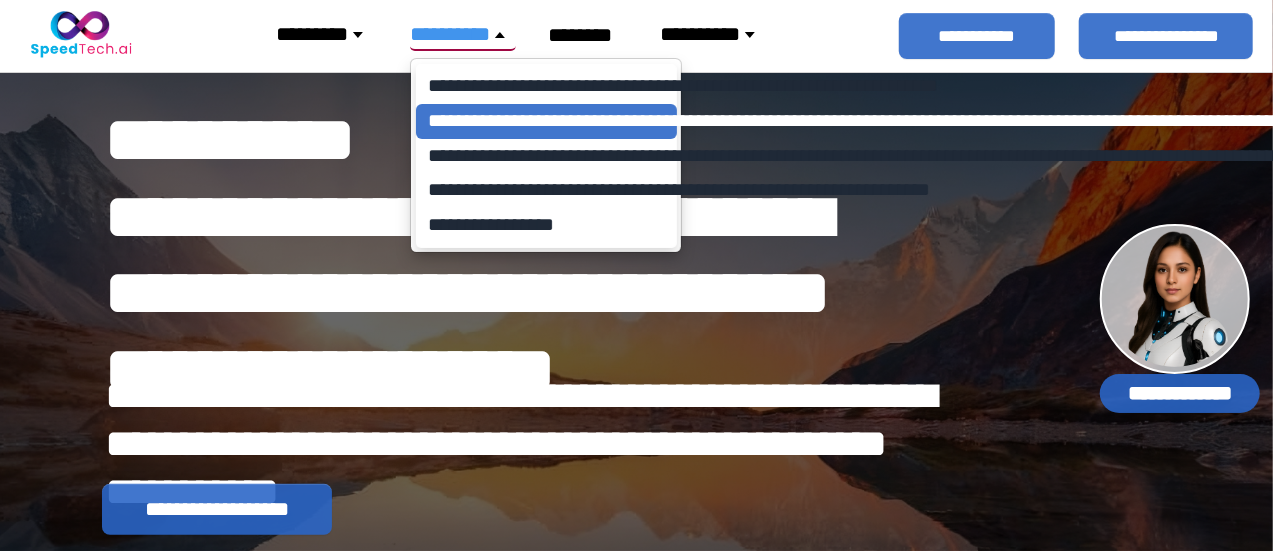 click on "**********" at bounding box center [546, 121] 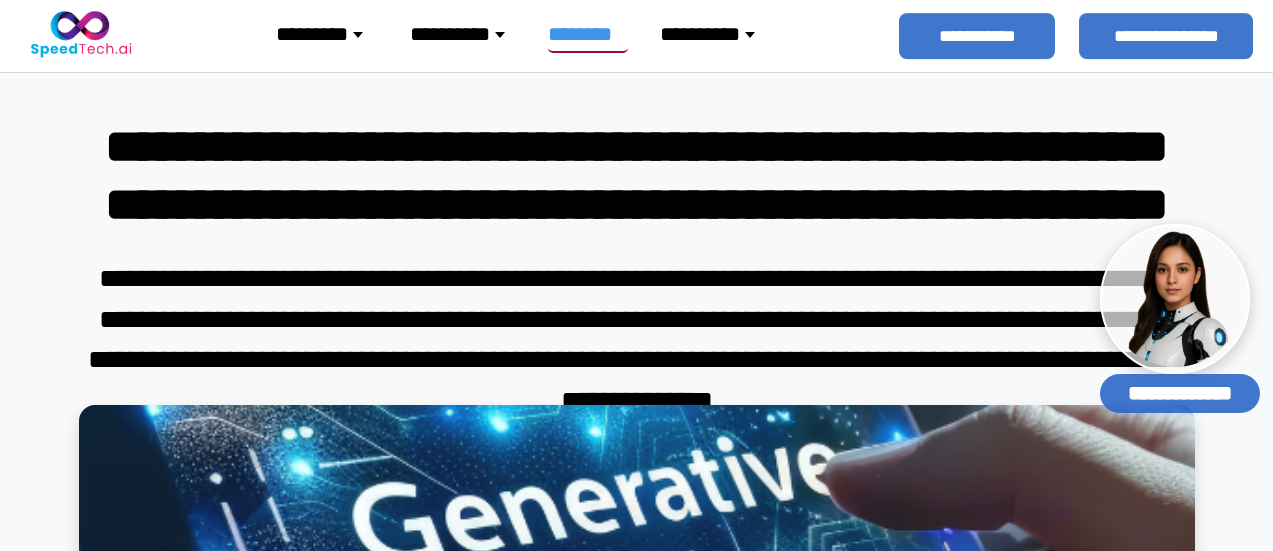 scroll, scrollTop: 0, scrollLeft: 0, axis: both 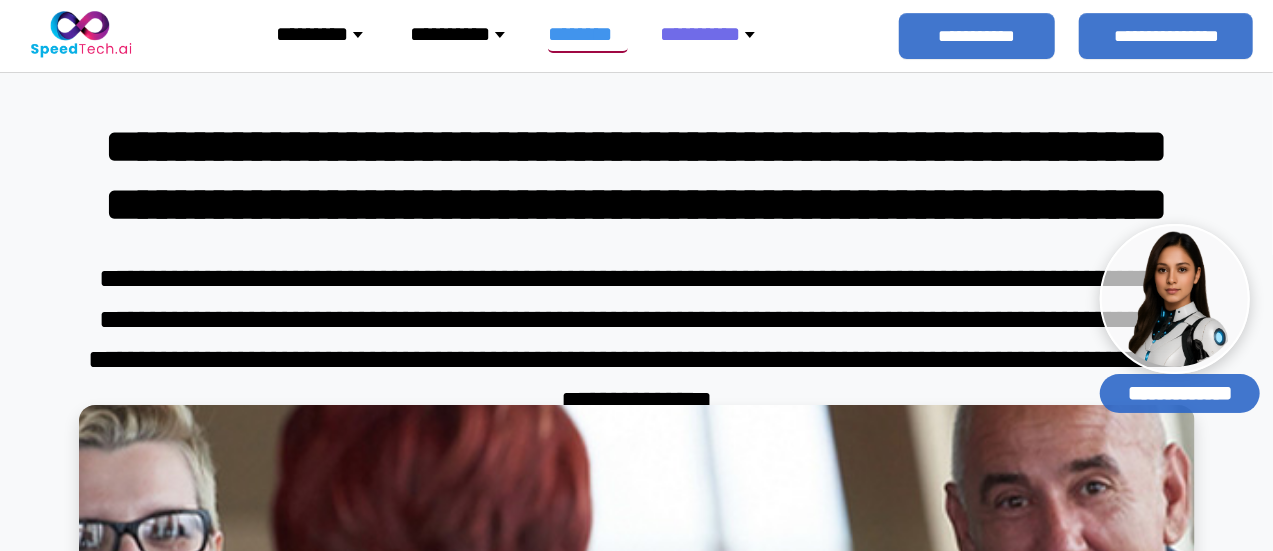 click on "*********" at bounding box center [327, 34] 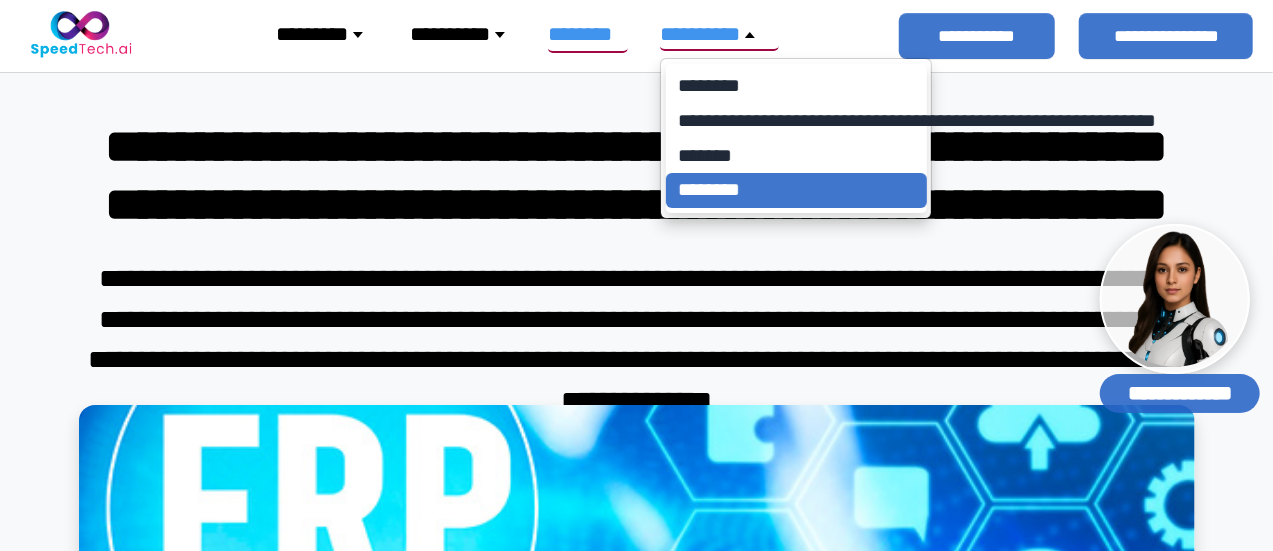 click on "********" at bounding box center (796, 191) 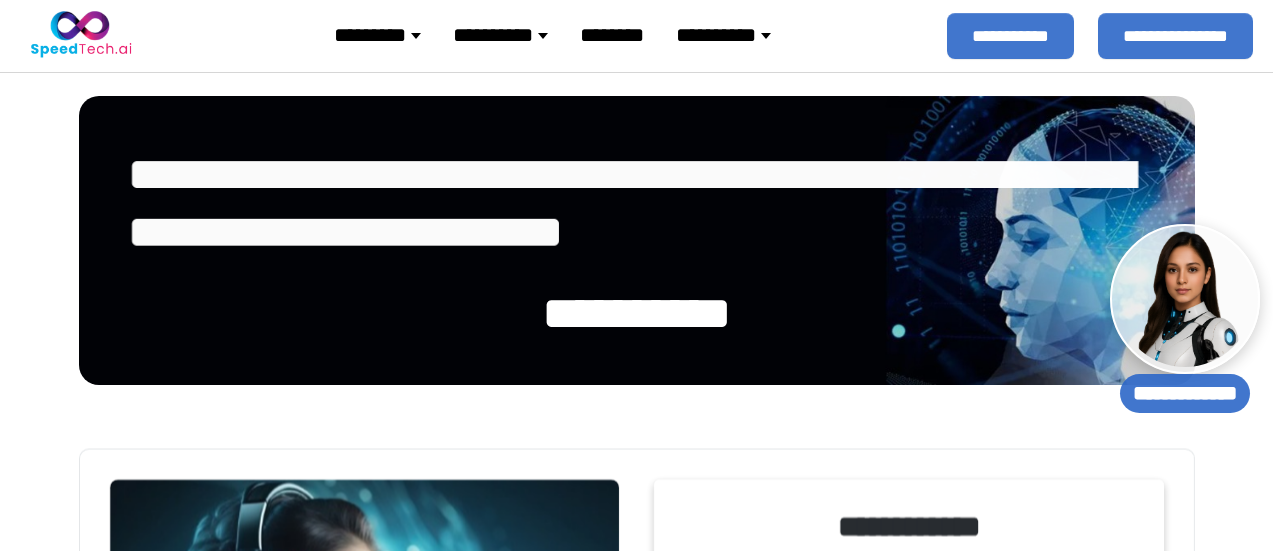 select 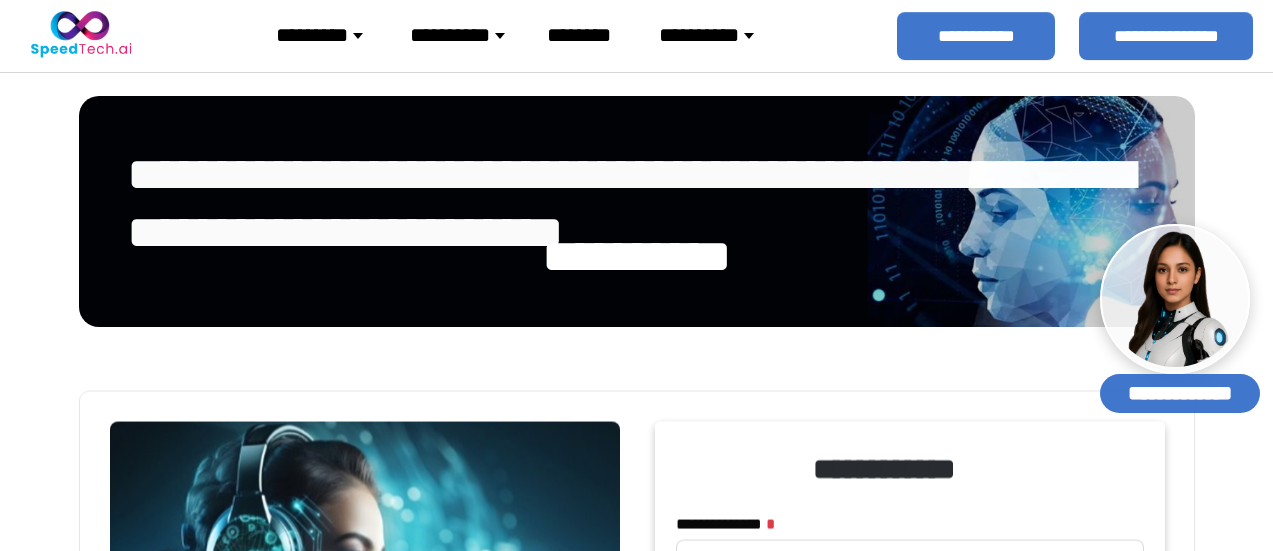 scroll, scrollTop: 0, scrollLeft: 0, axis: both 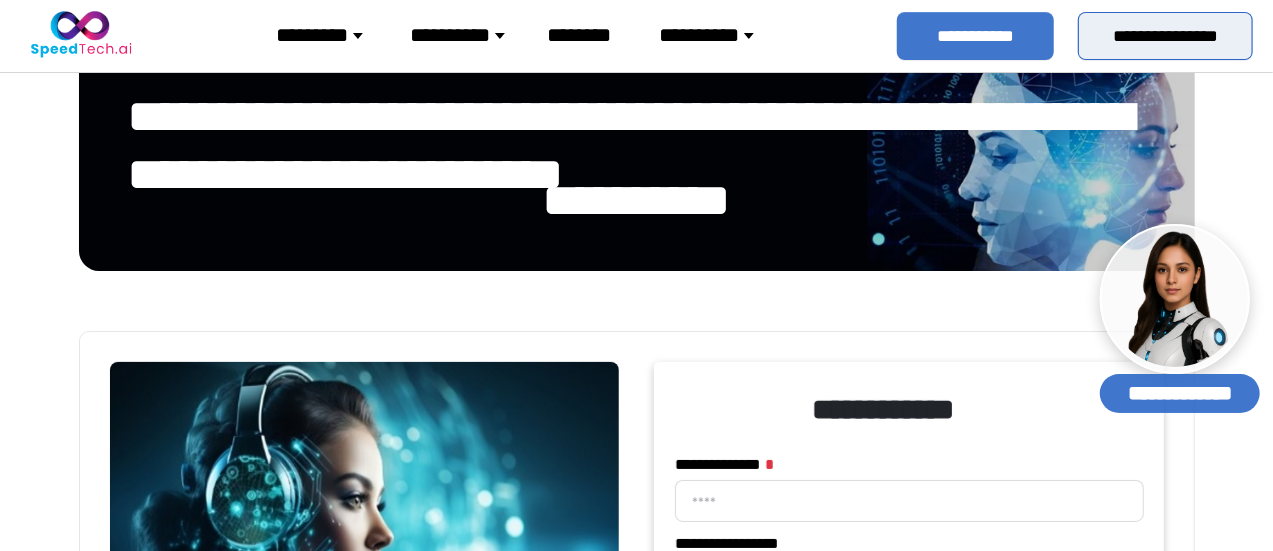 click on "**********" at bounding box center (1165, 36) 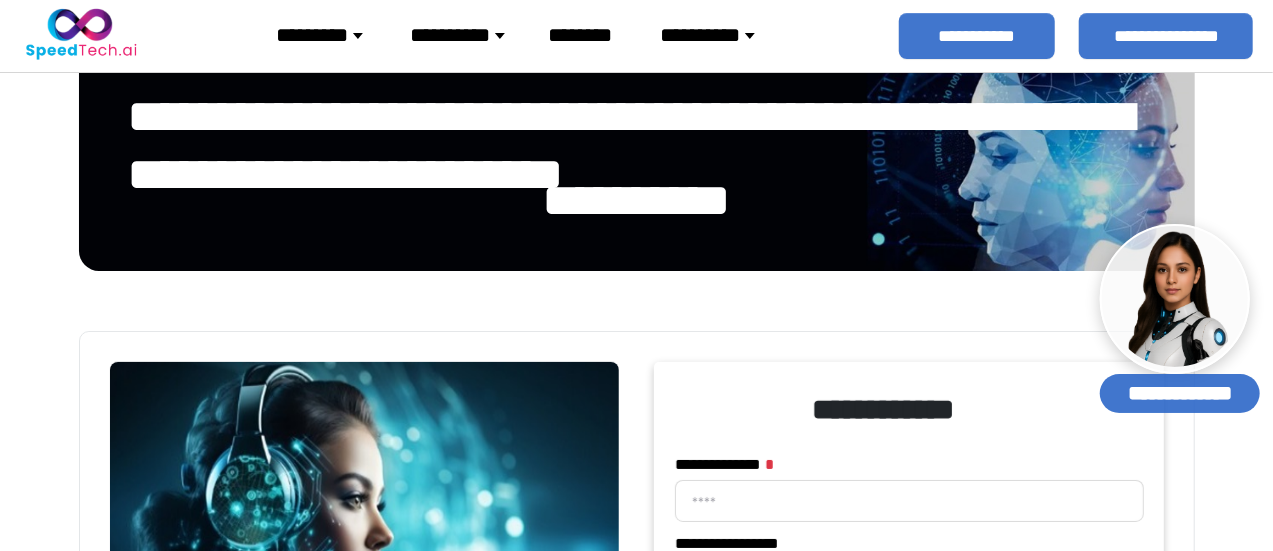 click at bounding box center [80, 36] 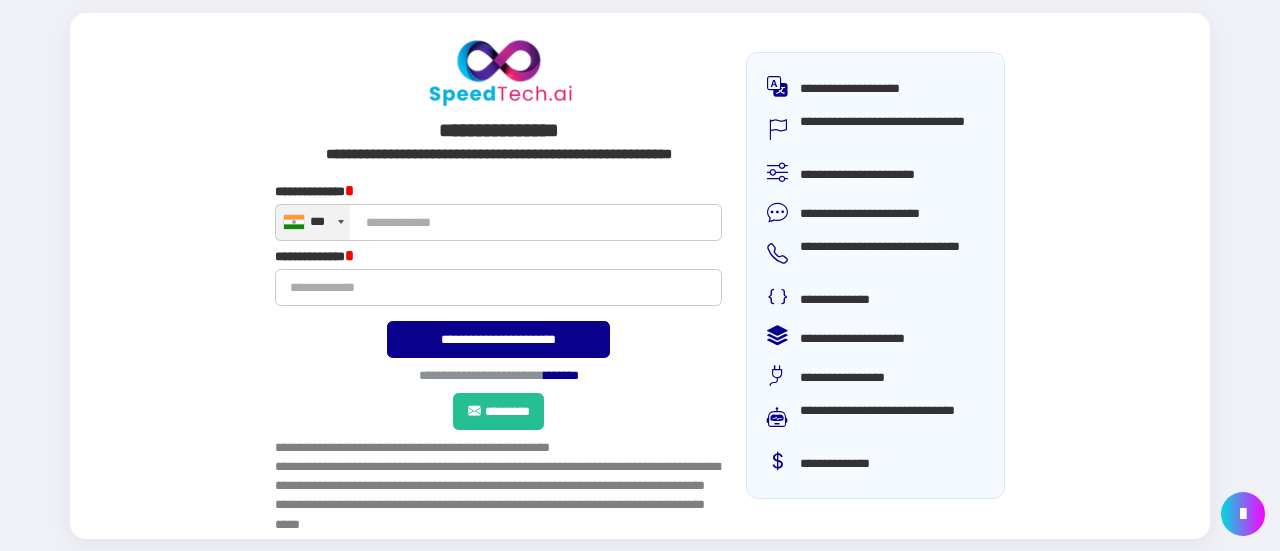 scroll, scrollTop: 0, scrollLeft: 0, axis: both 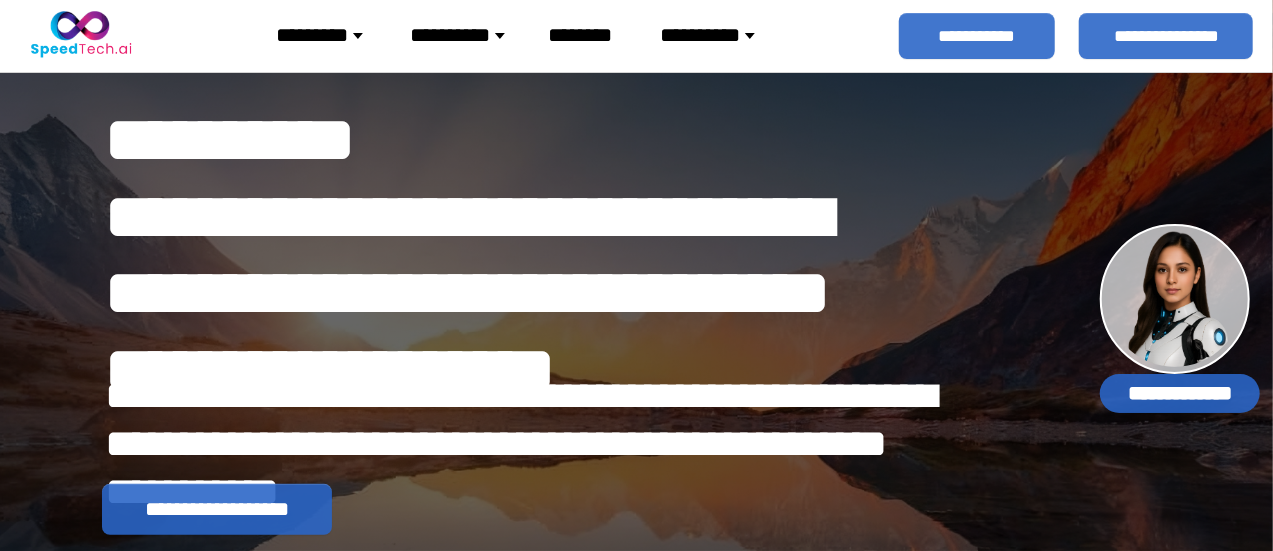 click on "**********" at bounding box center (1180, 393) 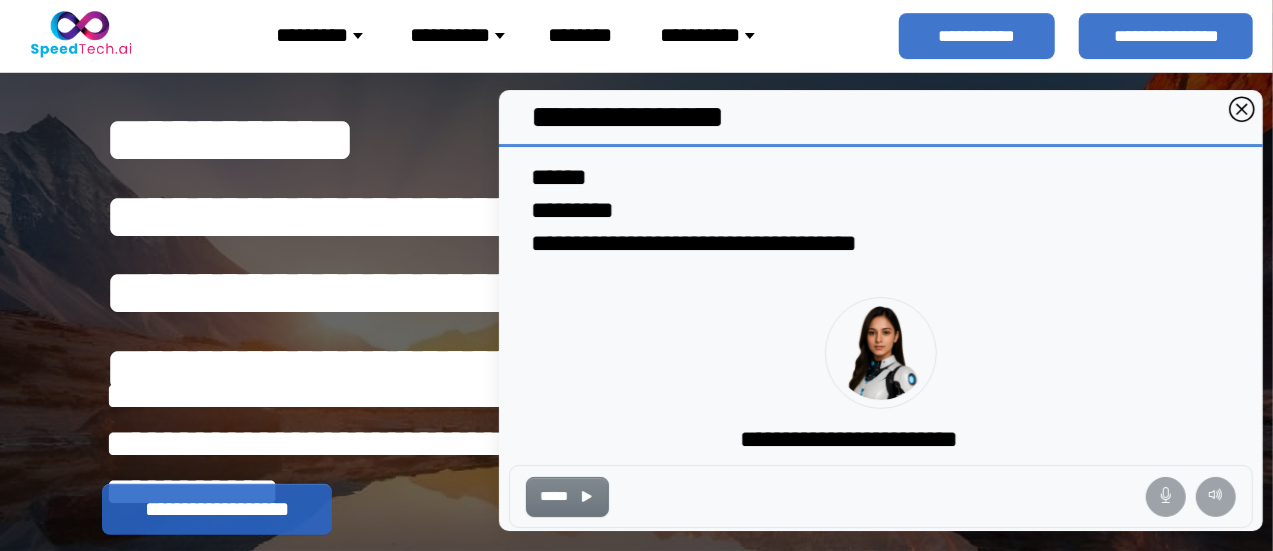 click at bounding box center (1243, 111) 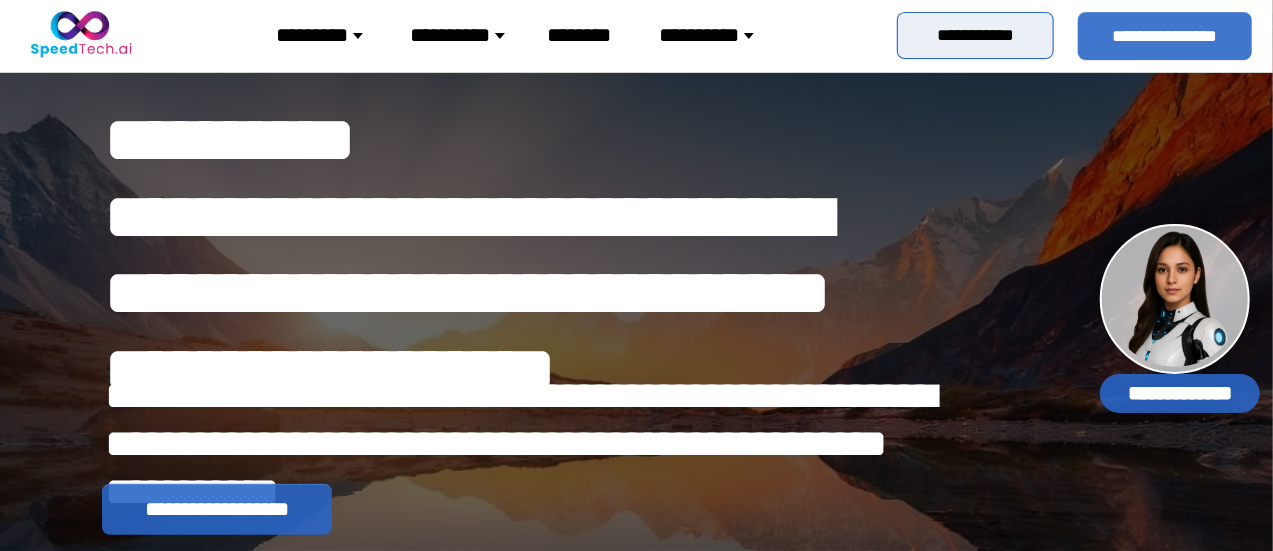 click on "**********" at bounding box center [975, 35] 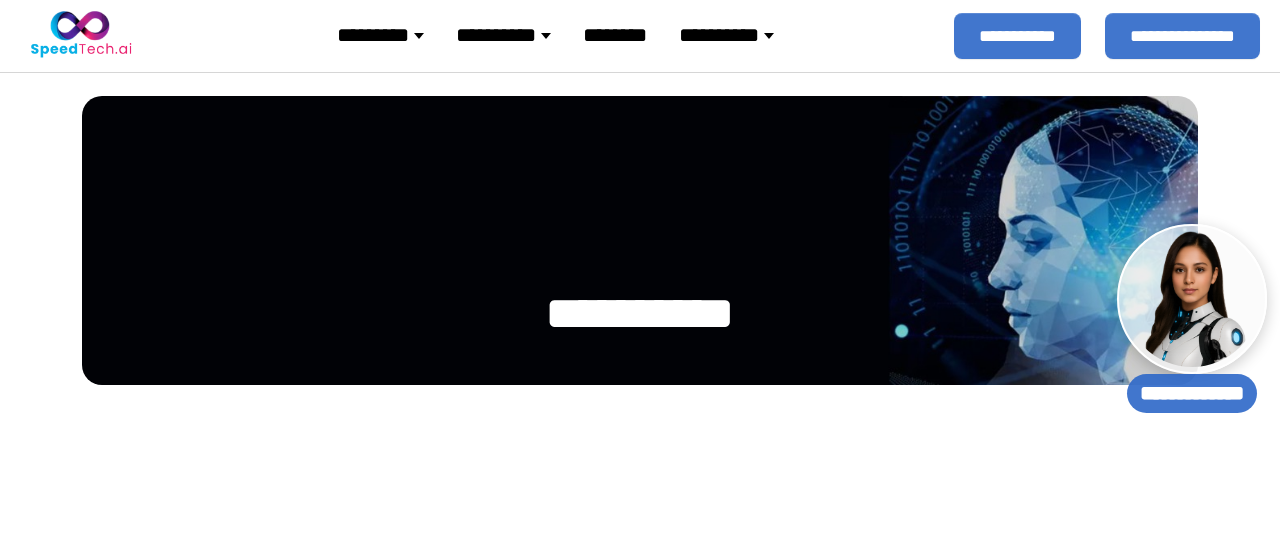 select 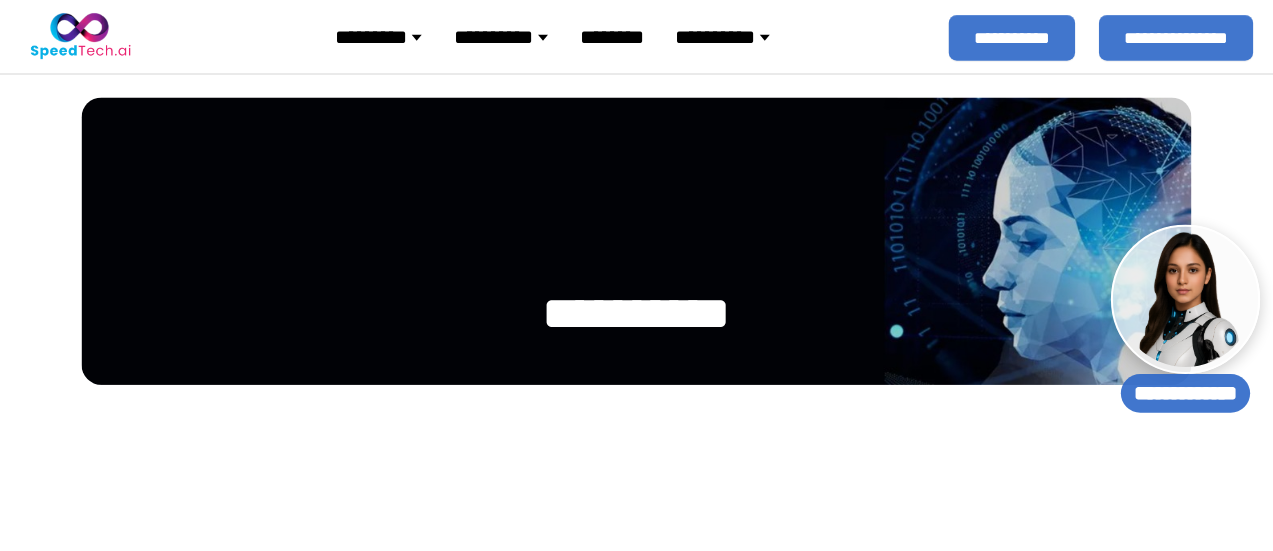 scroll, scrollTop: 0, scrollLeft: 0, axis: both 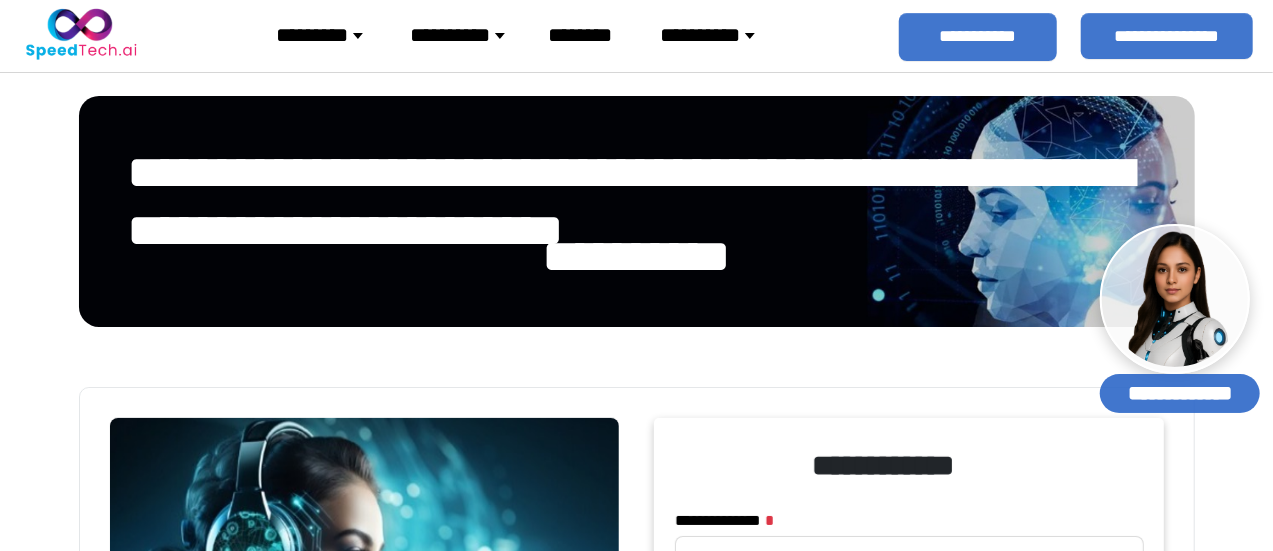click at bounding box center [80, 36] 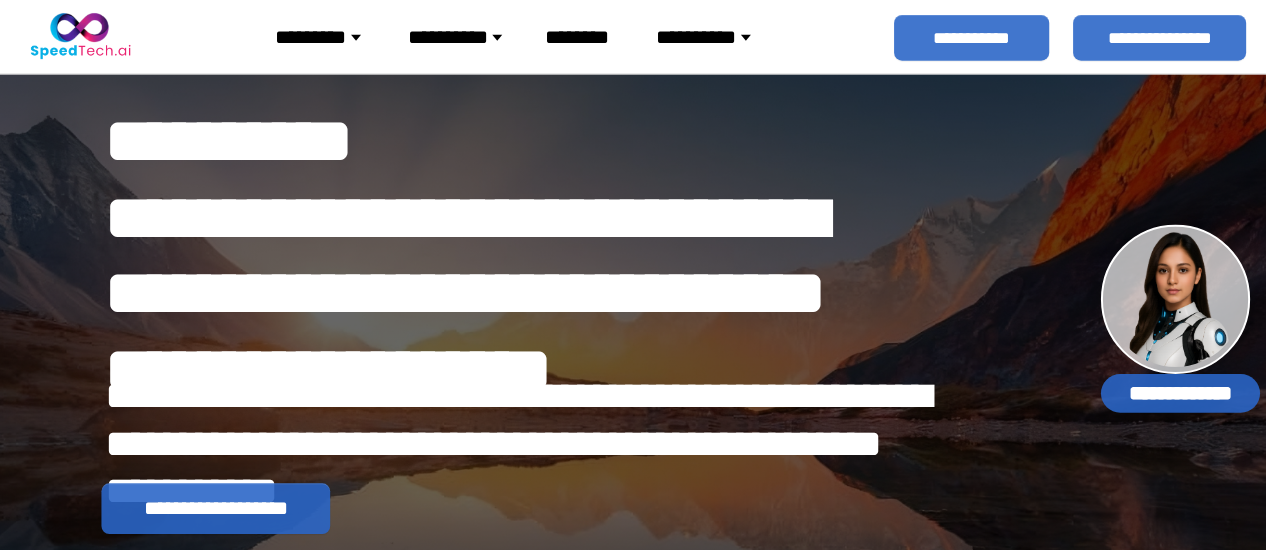scroll, scrollTop: 0, scrollLeft: 0, axis: both 